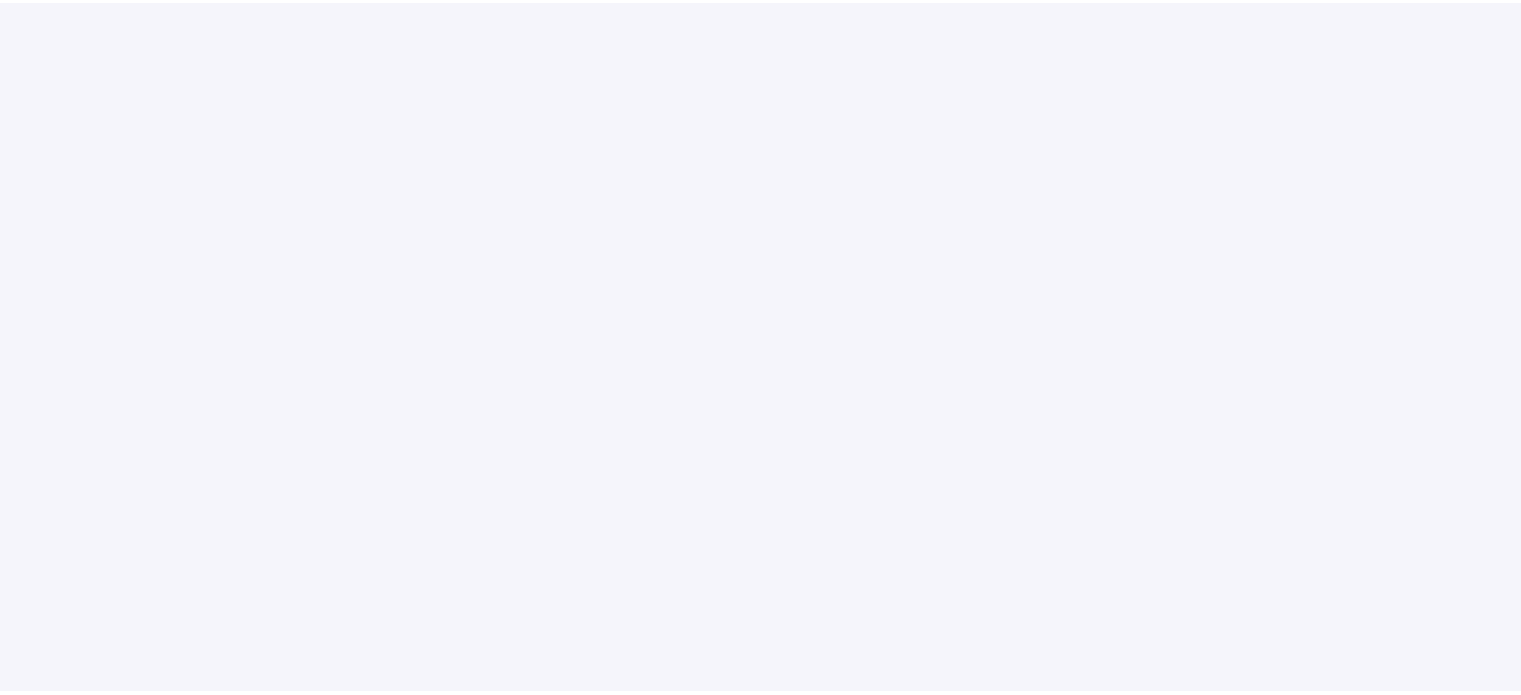 scroll, scrollTop: 0, scrollLeft: 0, axis: both 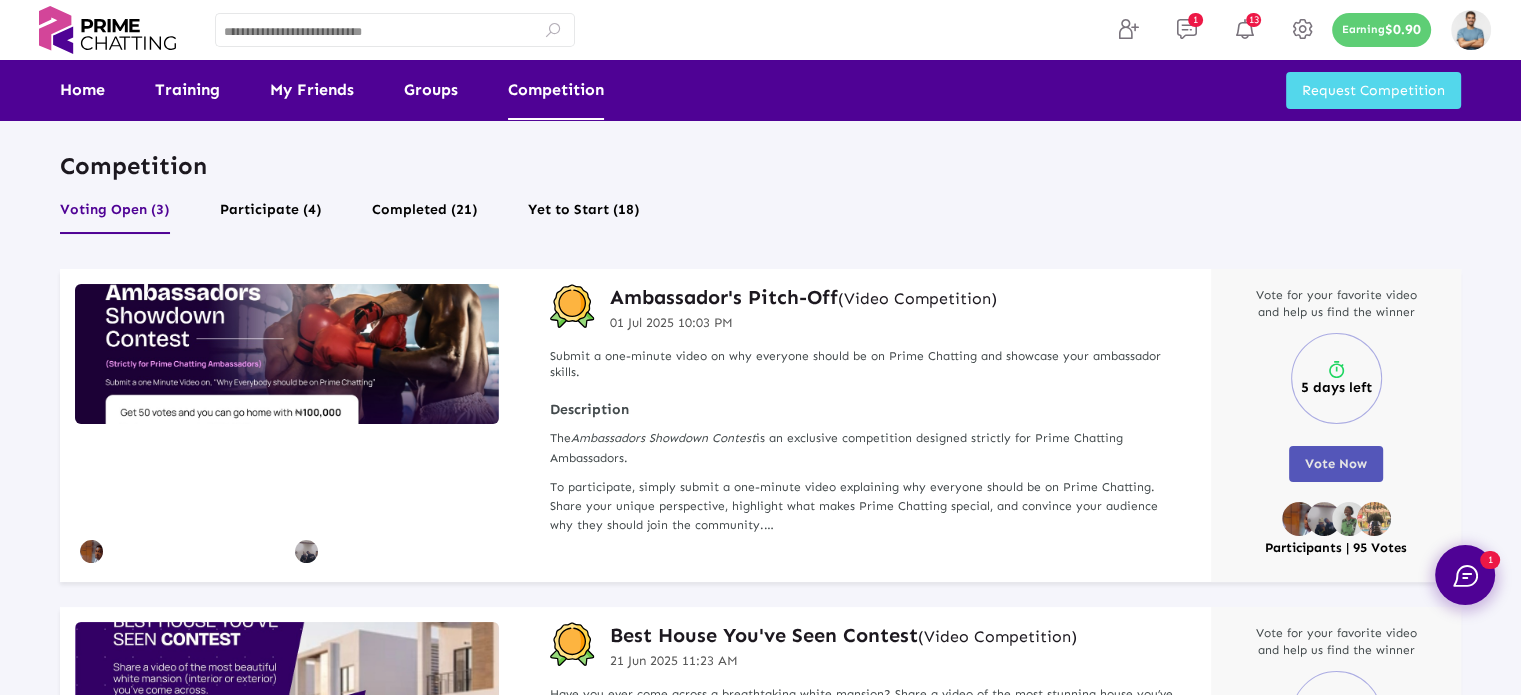 click on "Vote Now" 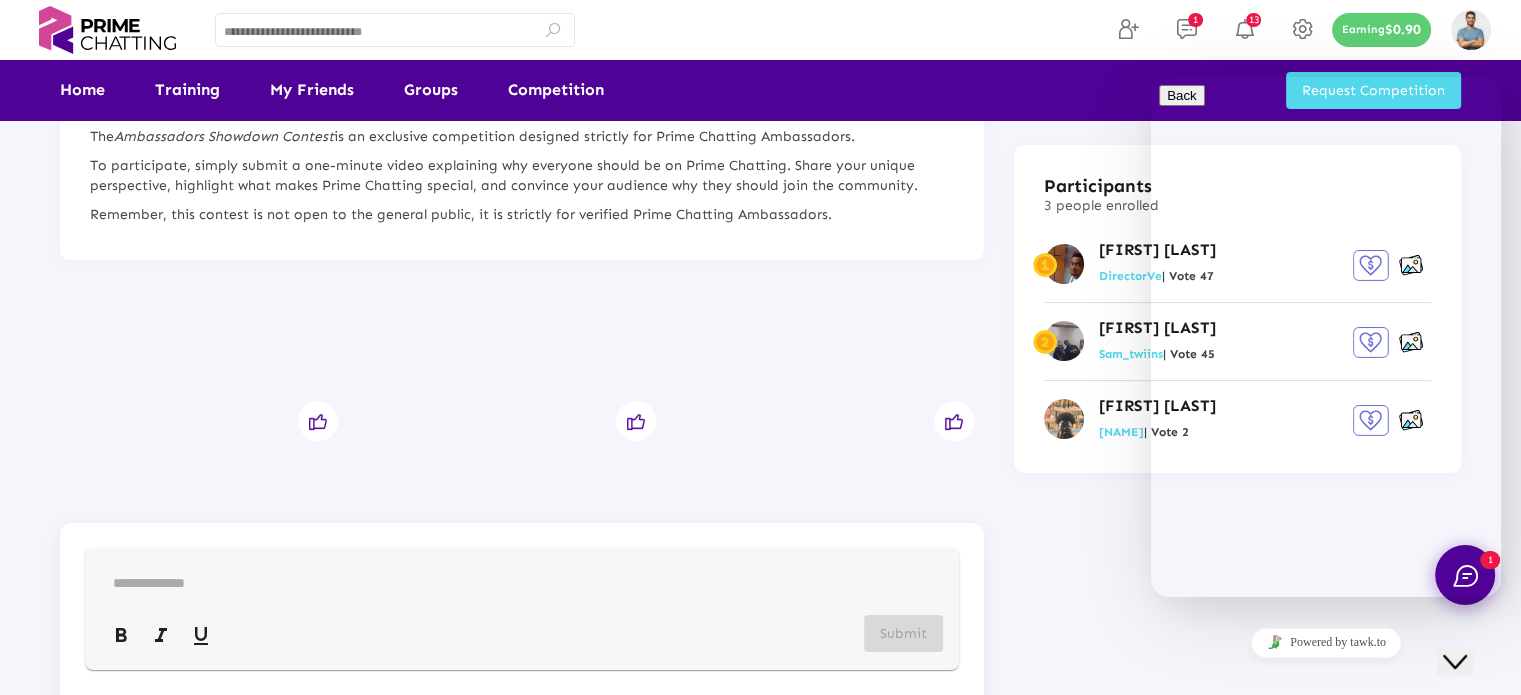 scroll, scrollTop: 189, scrollLeft: 0, axis: vertical 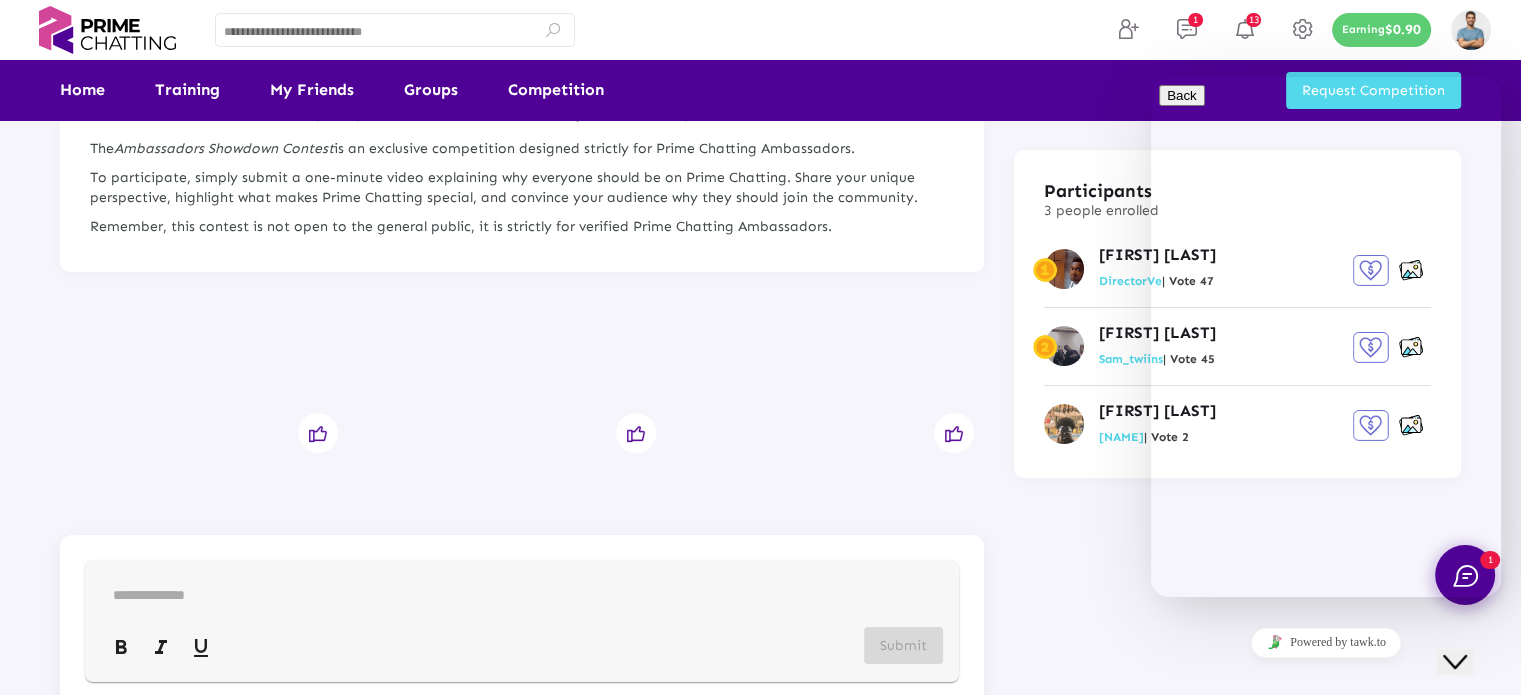 click on "Close Chat This icon closes the chat window." 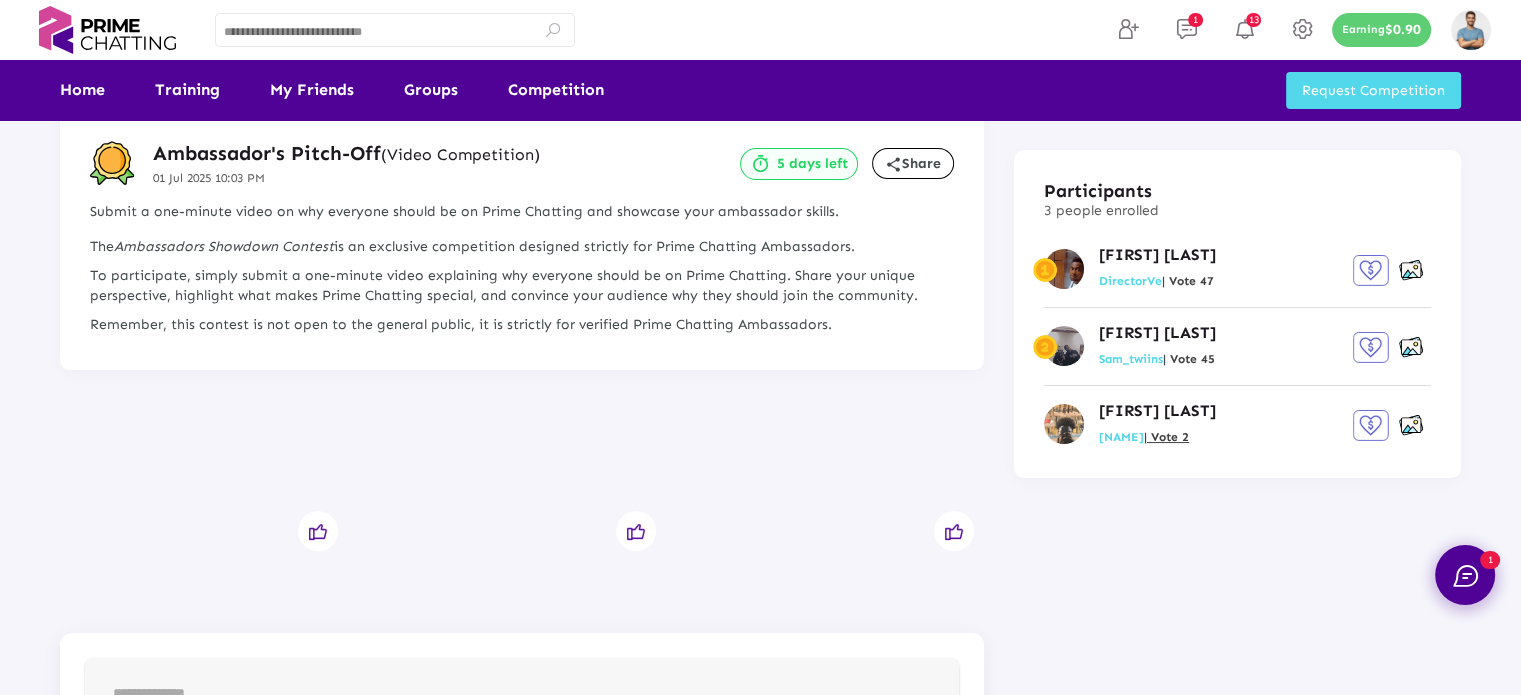 scroll, scrollTop: 0, scrollLeft: 0, axis: both 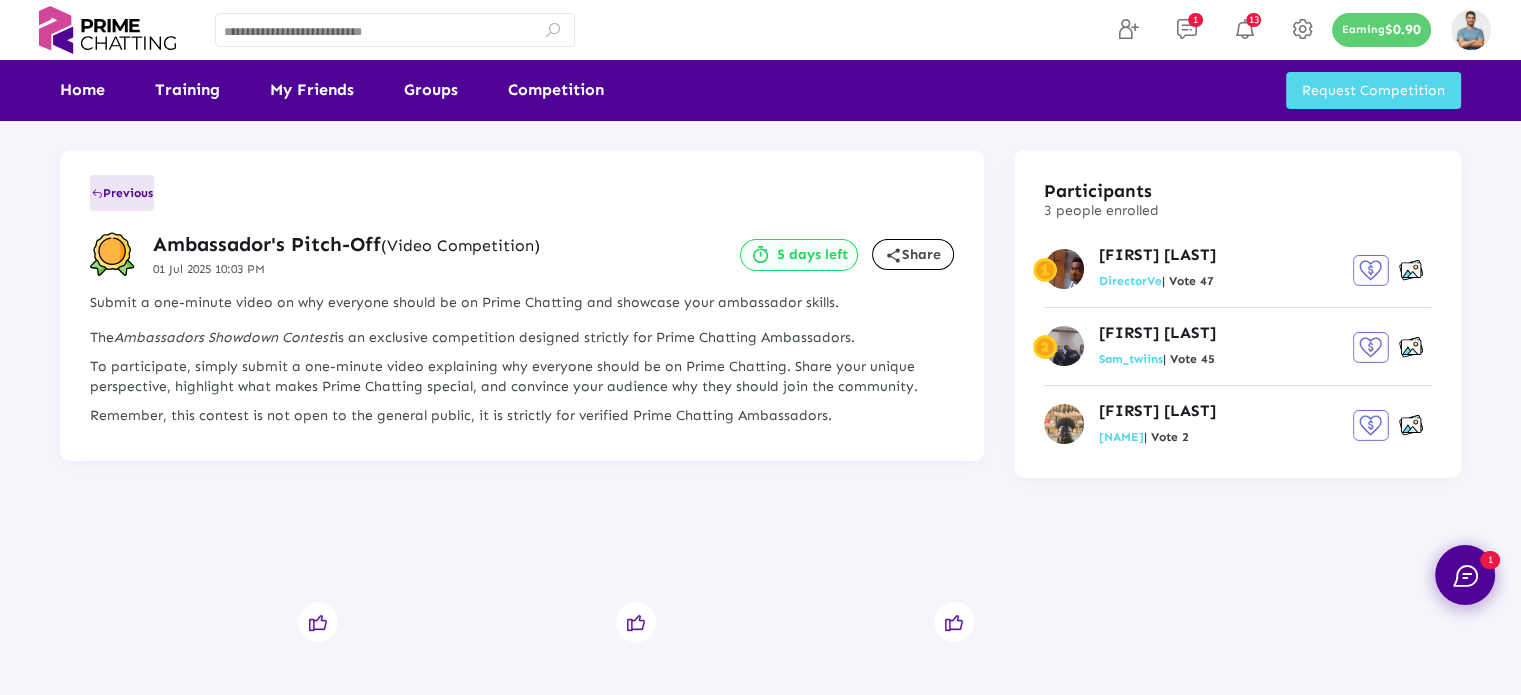 click on "Previous" 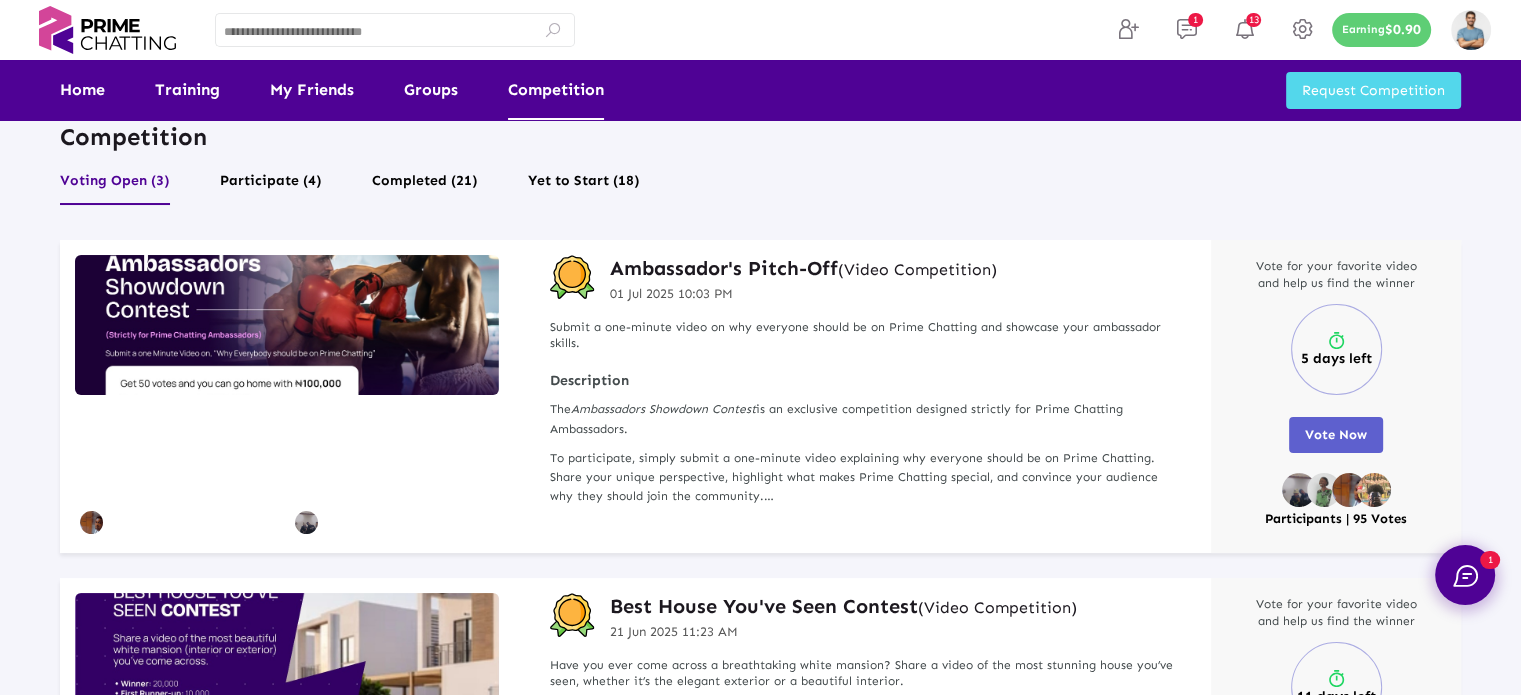 scroll, scrollTop: 0, scrollLeft: 0, axis: both 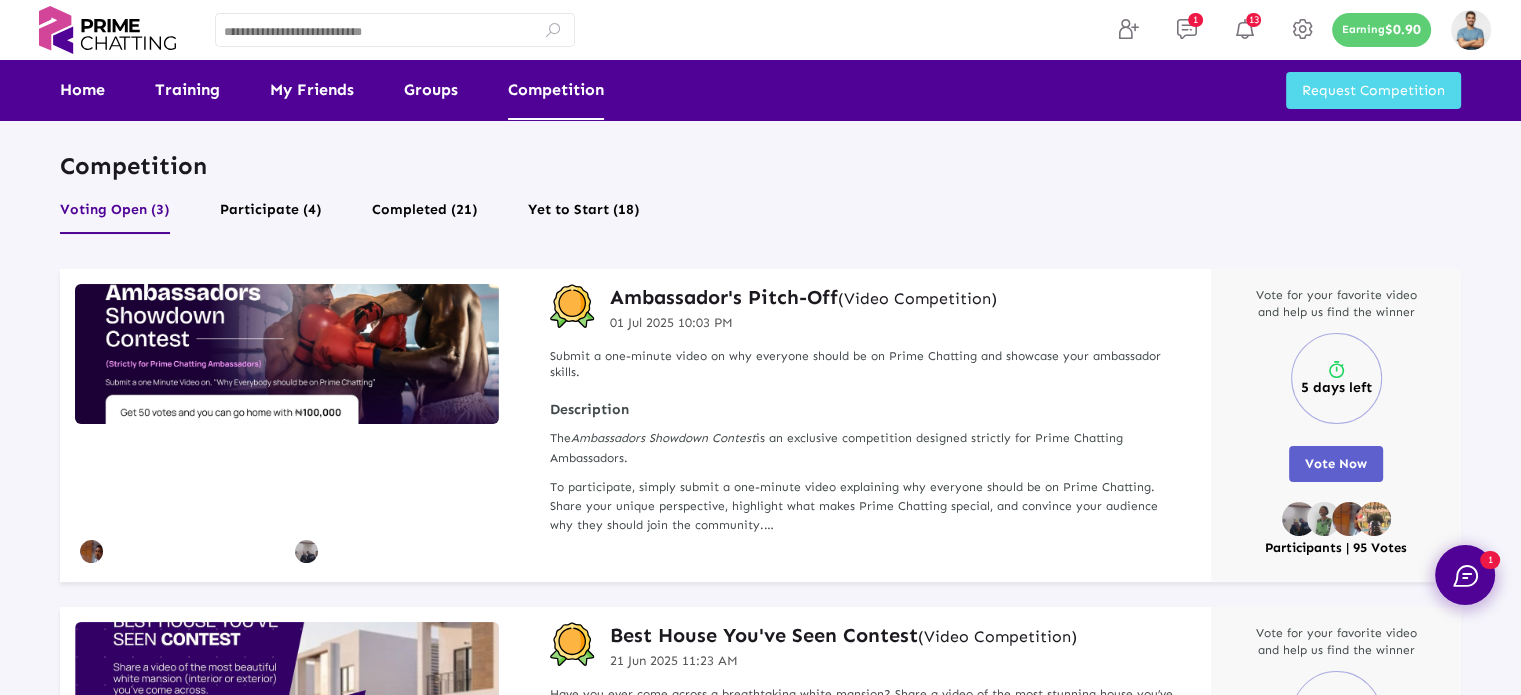 click on "Ambassador's Pitch-Off   (Video Competition)" 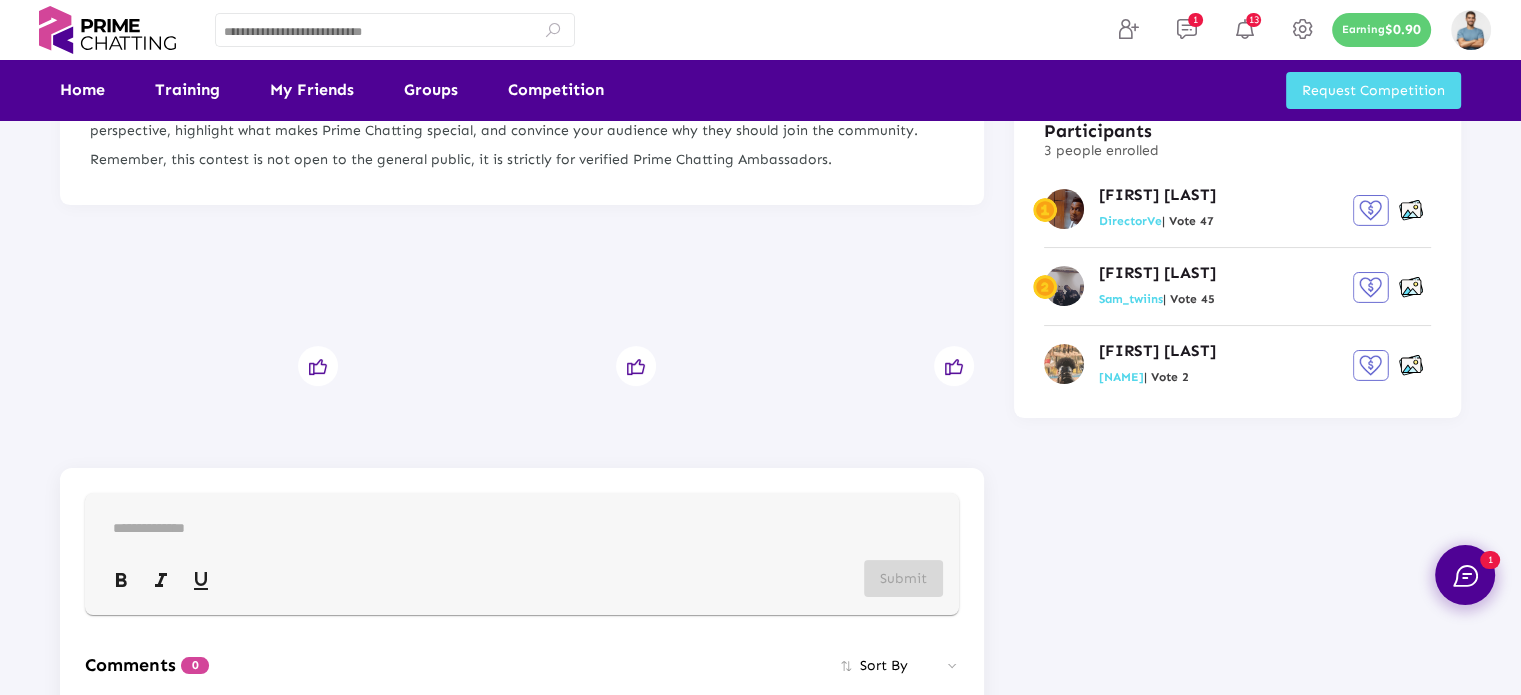 scroll, scrollTop: 0, scrollLeft: 0, axis: both 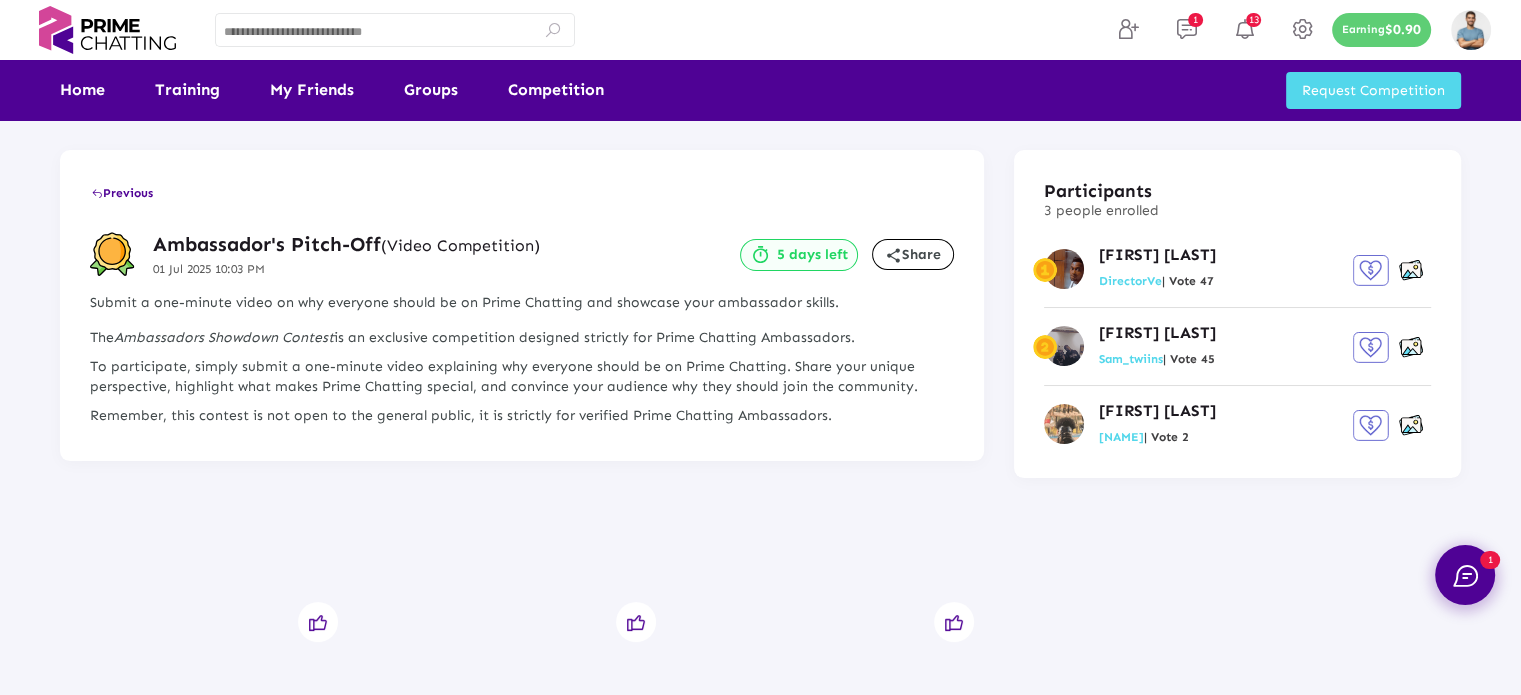 click on "Previous" 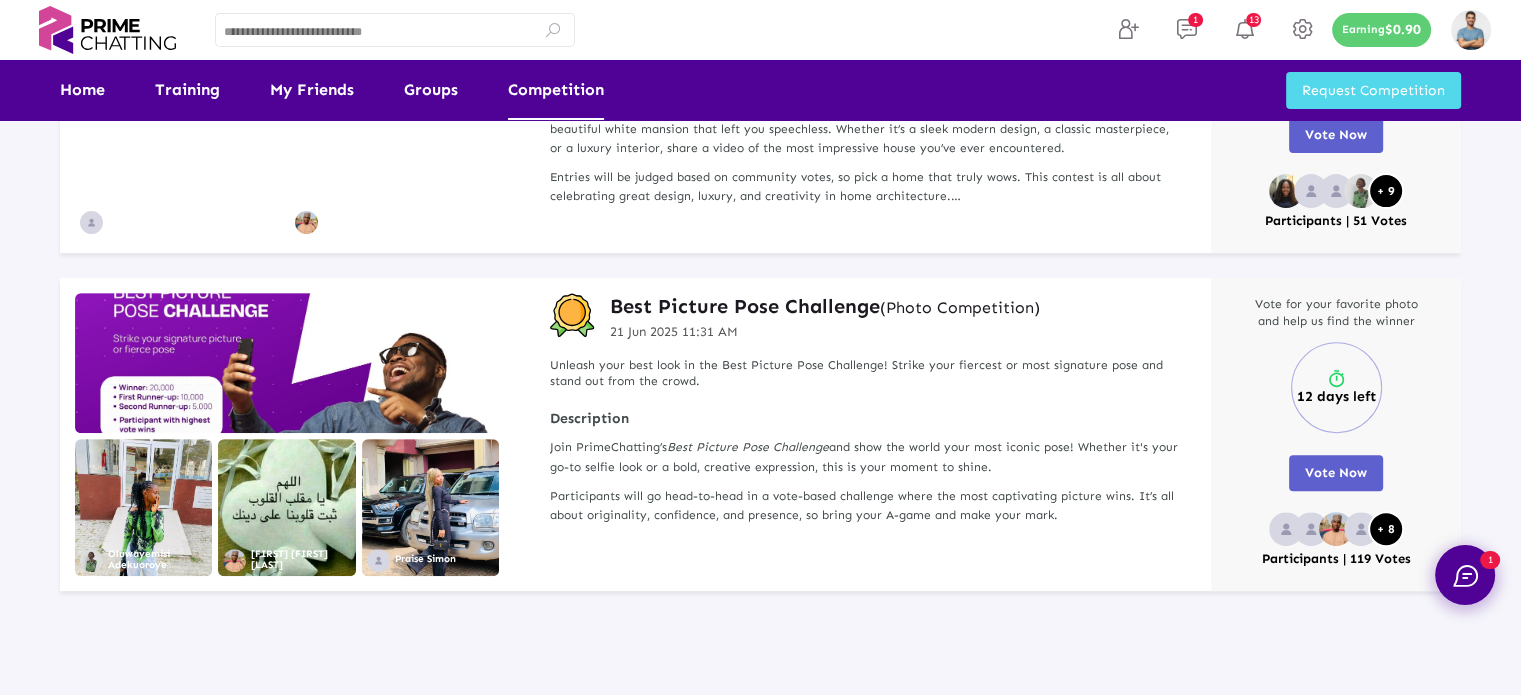 scroll, scrollTop: 800, scrollLeft: 0, axis: vertical 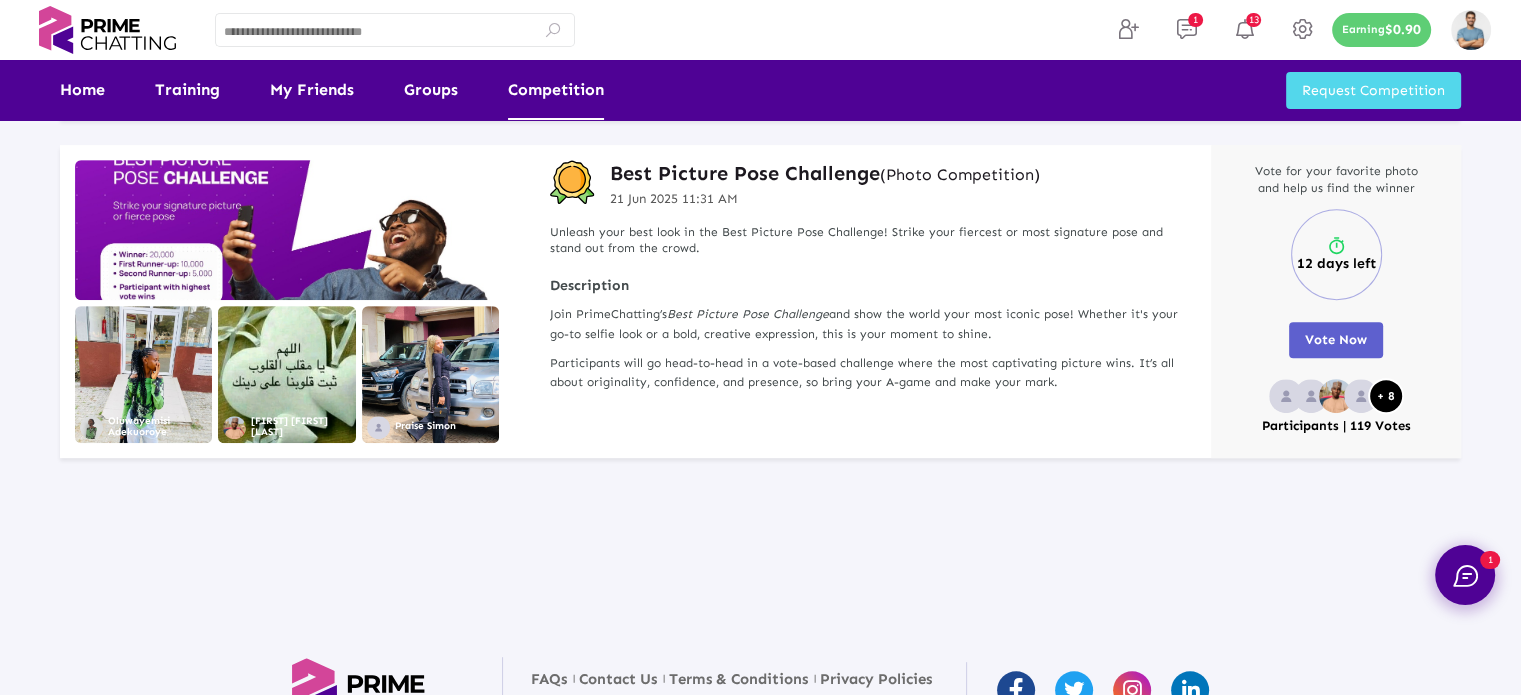 click on "Vote Now" 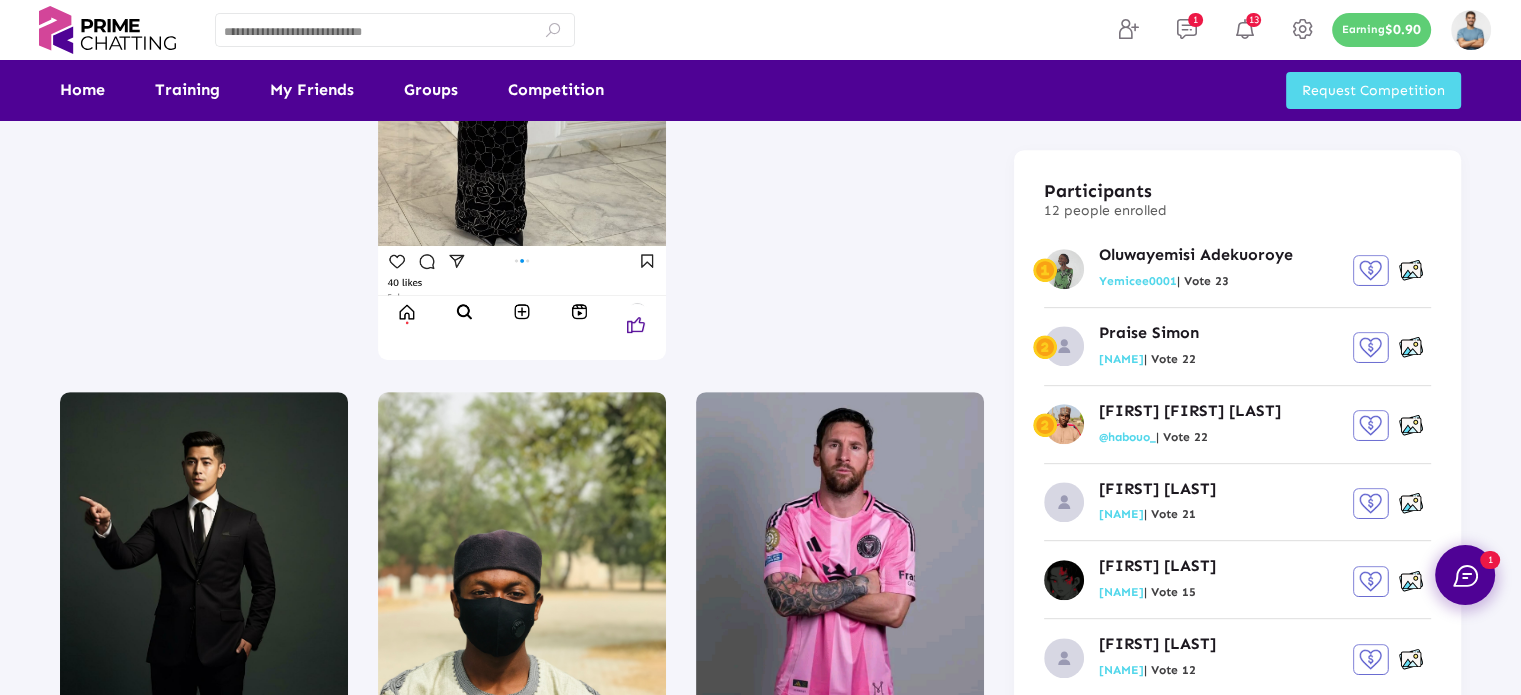 scroll, scrollTop: 600, scrollLeft: 0, axis: vertical 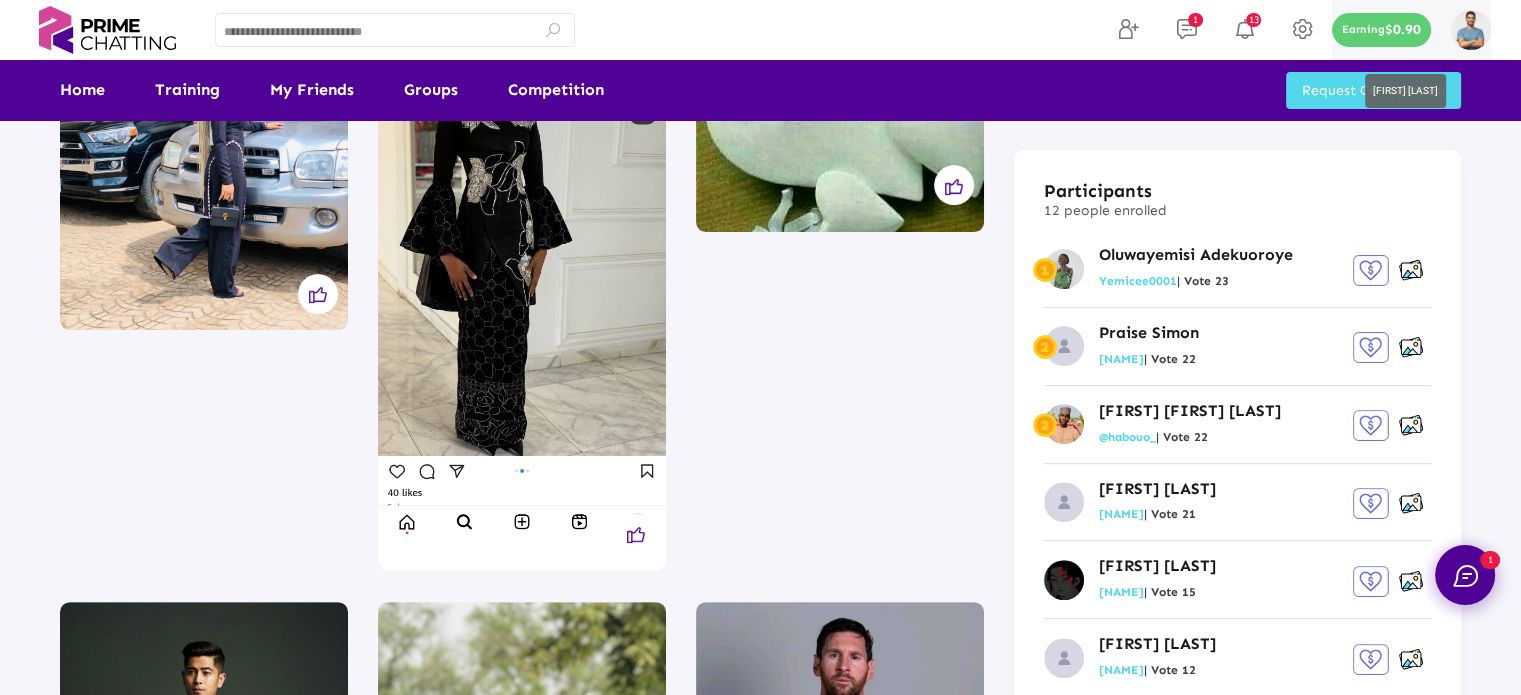 click at bounding box center [1471, 30] 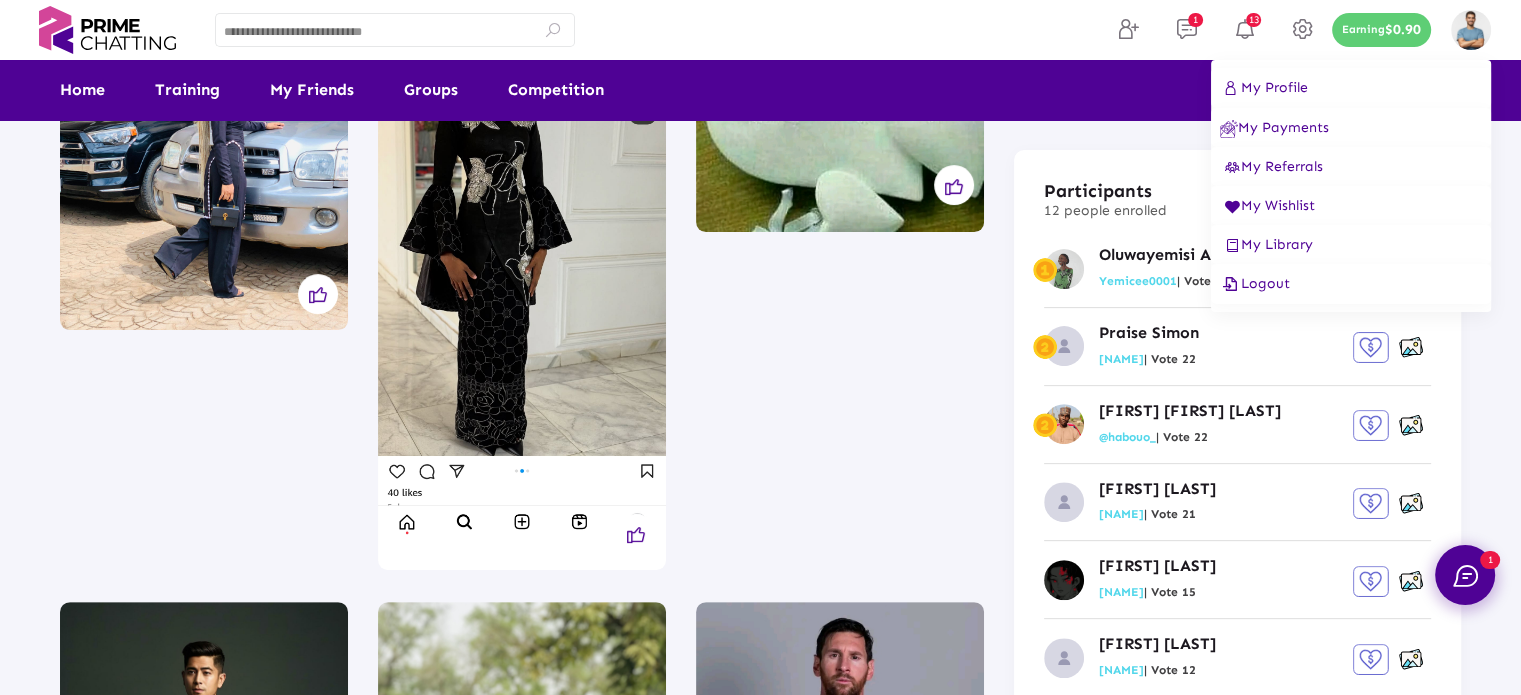 click on "Logout" at bounding box center [1255, 283] 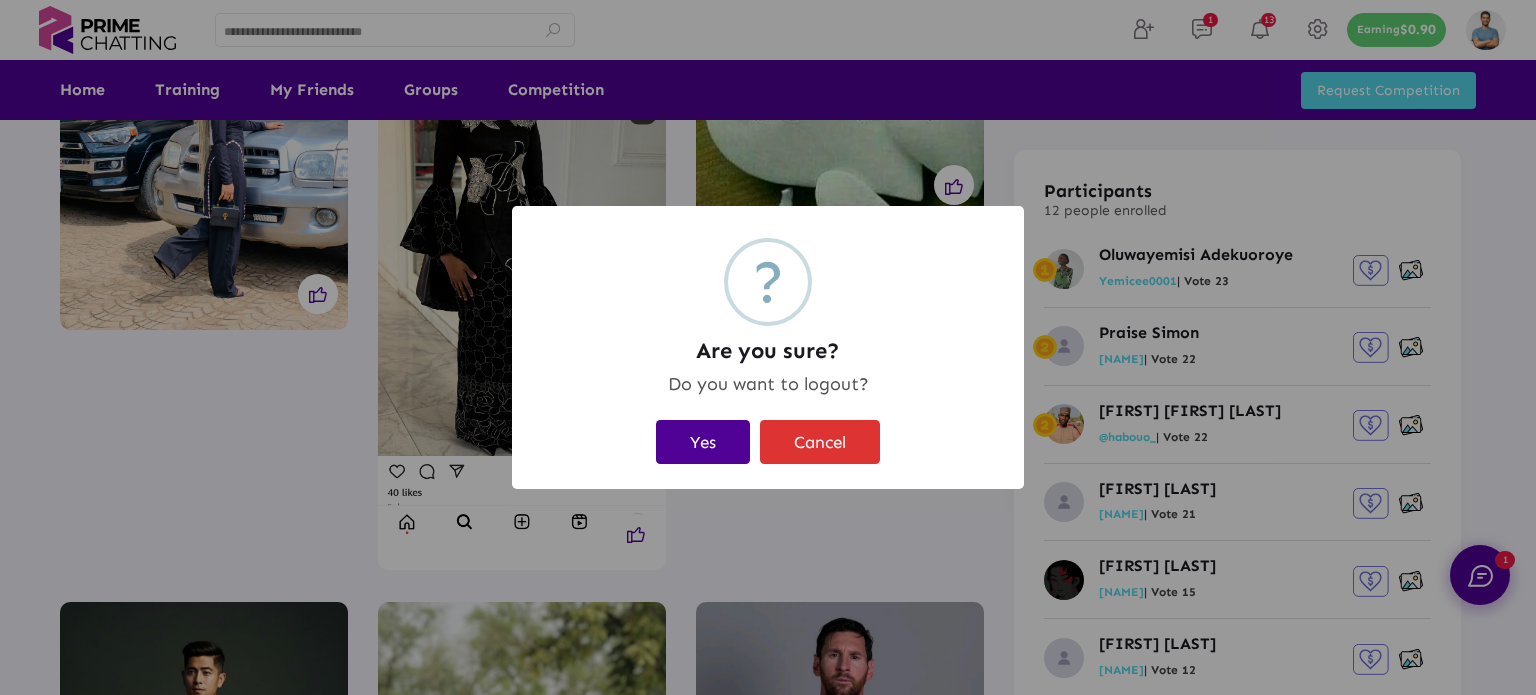 click on "Yes" at bounding box center [703, 441] 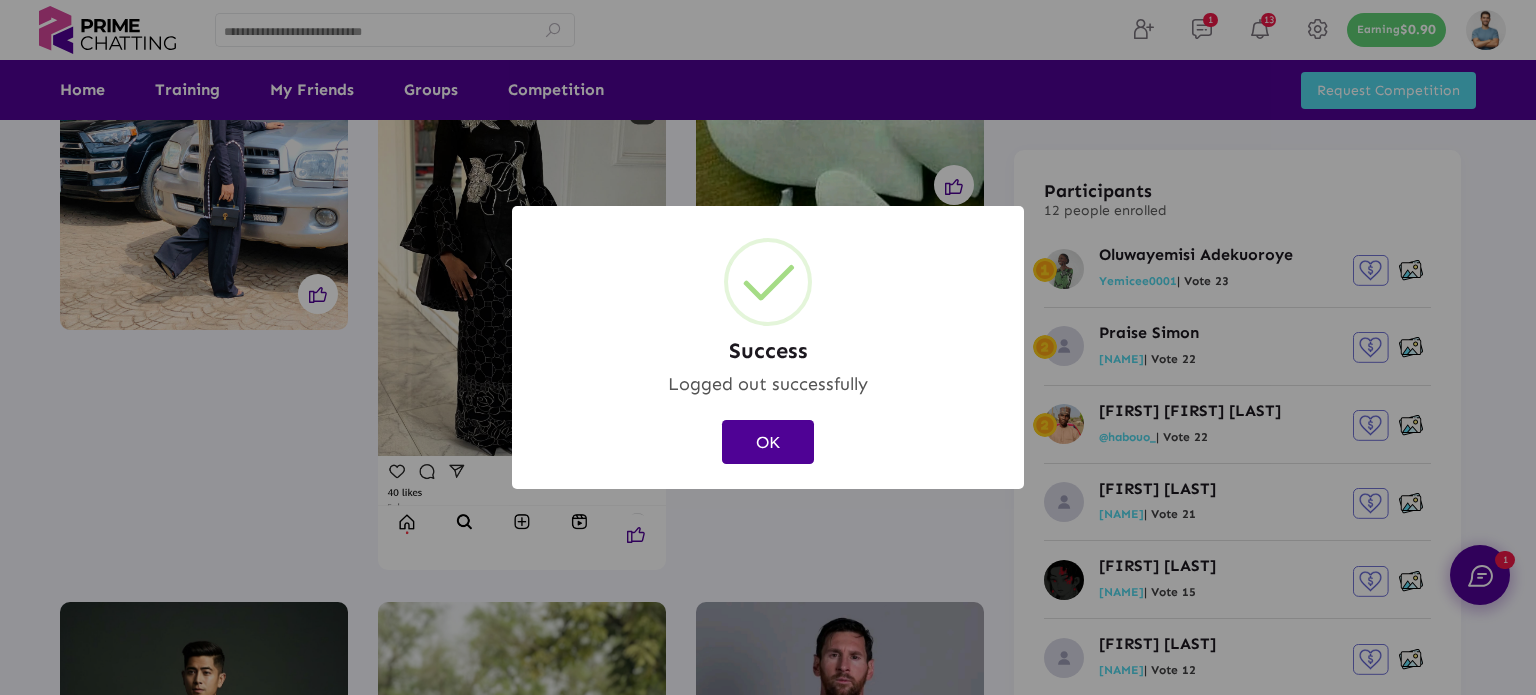 click on "OK" at bounding box center [768, 441] 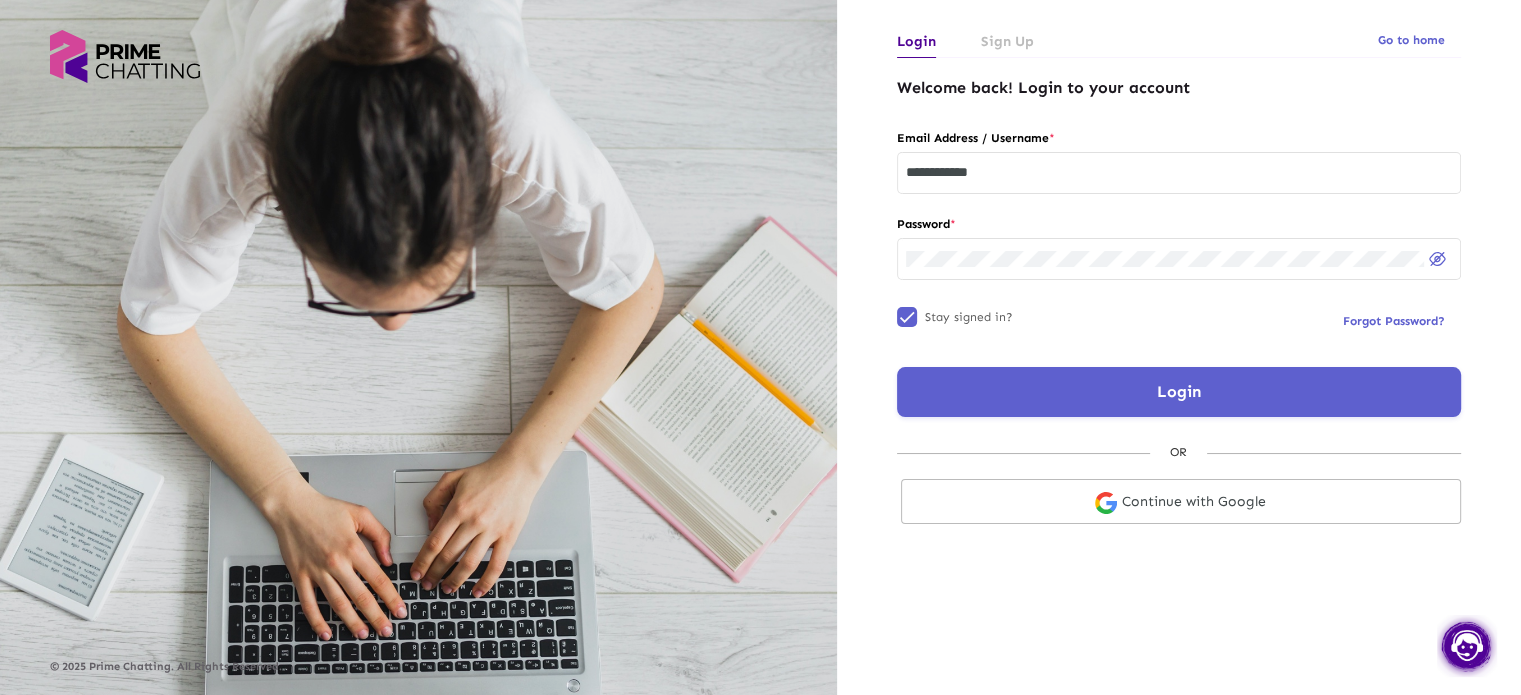 scroll, scrollTop: 0, scrollLeft: 0, axis: both 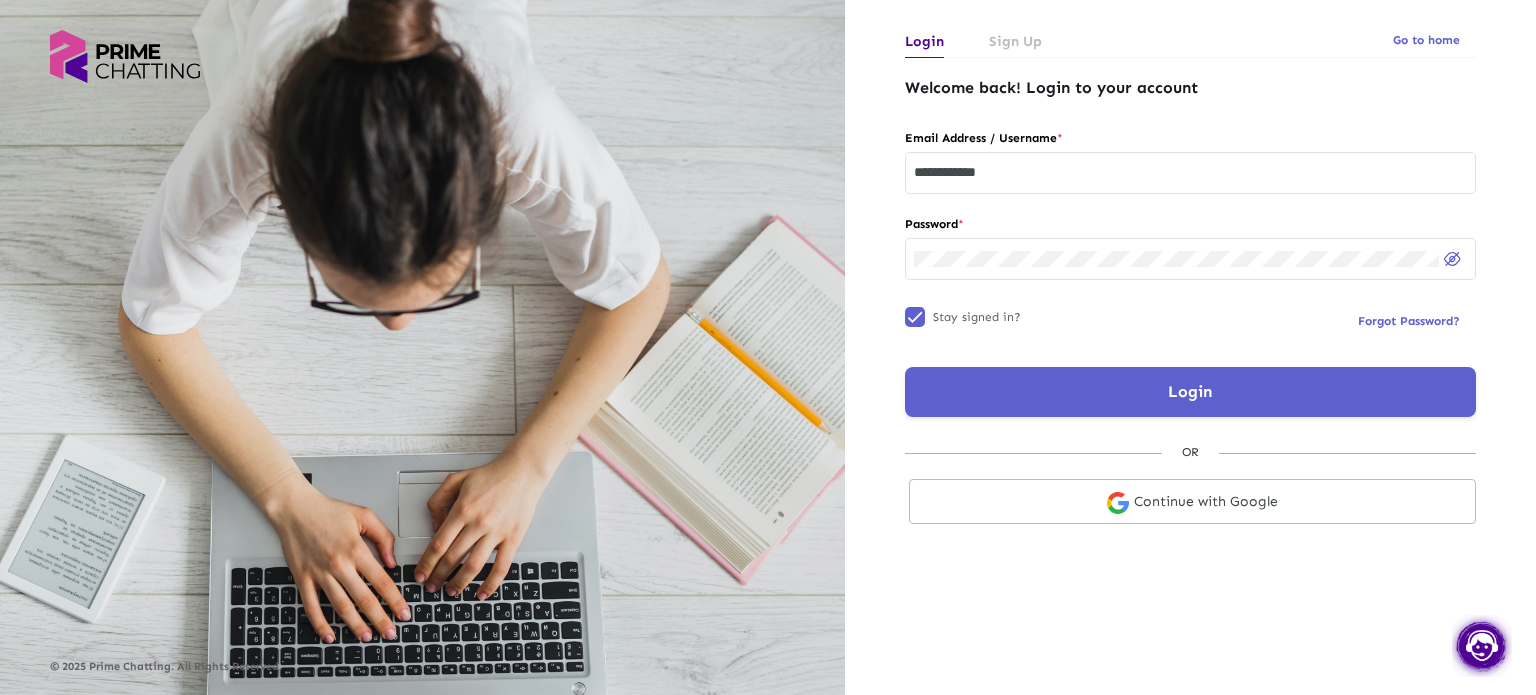 click 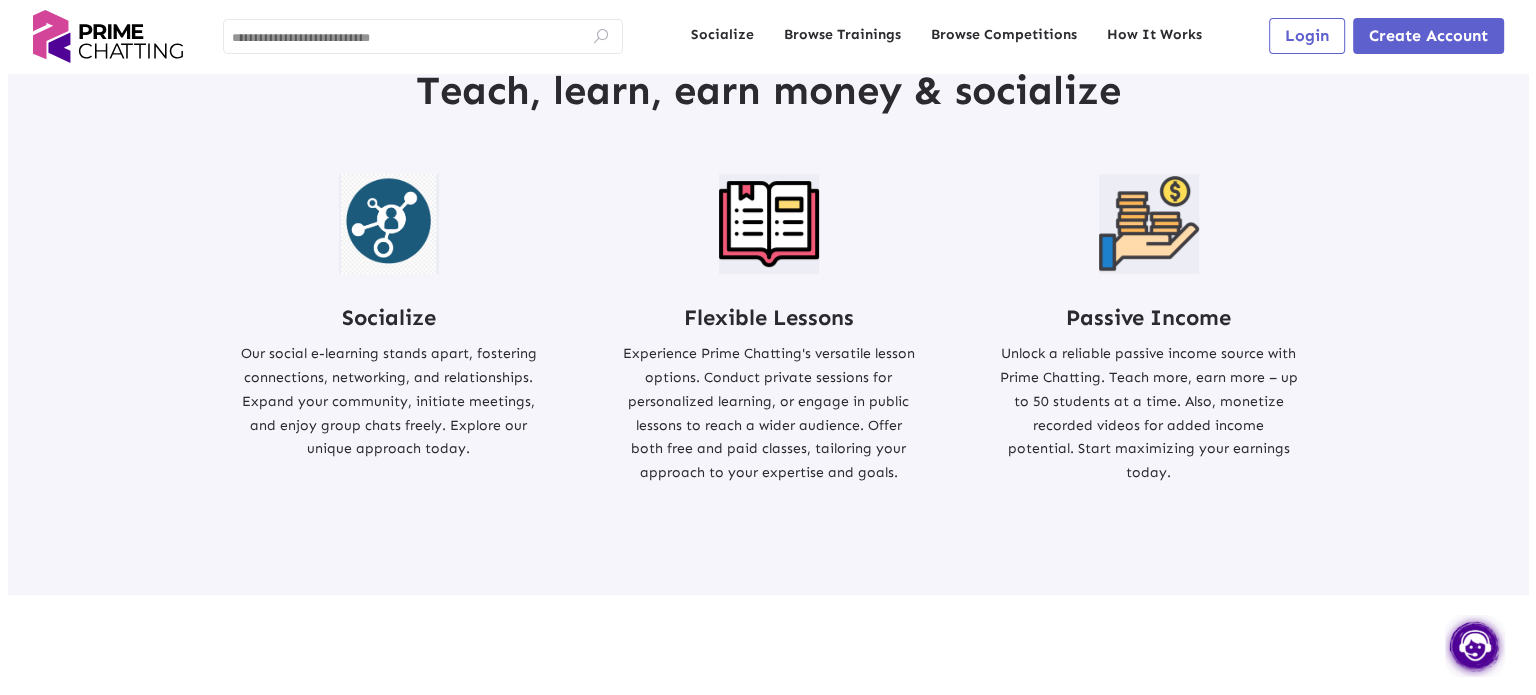 scroll, scrollTop: 0, scrollLeft: 0, axis: both 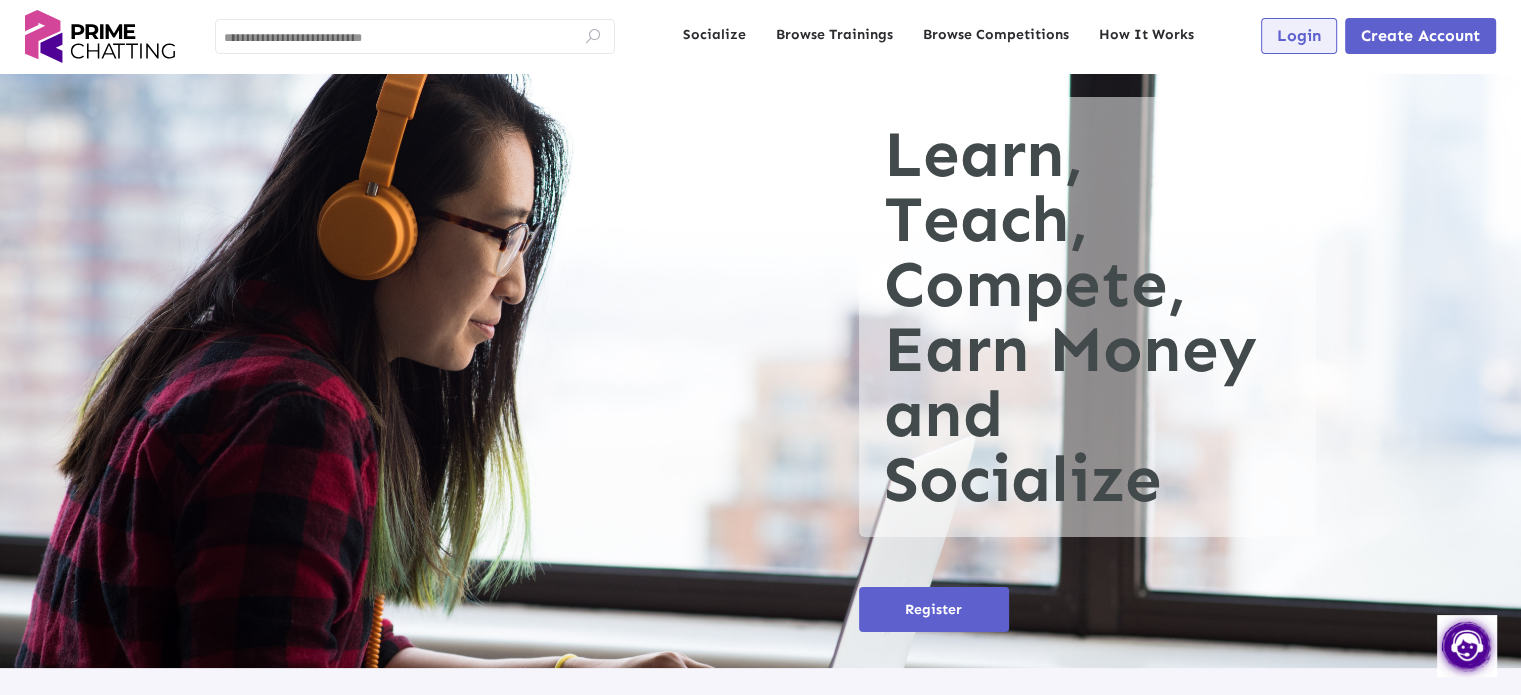 click on "Login" at bounding box center (1299, 35) 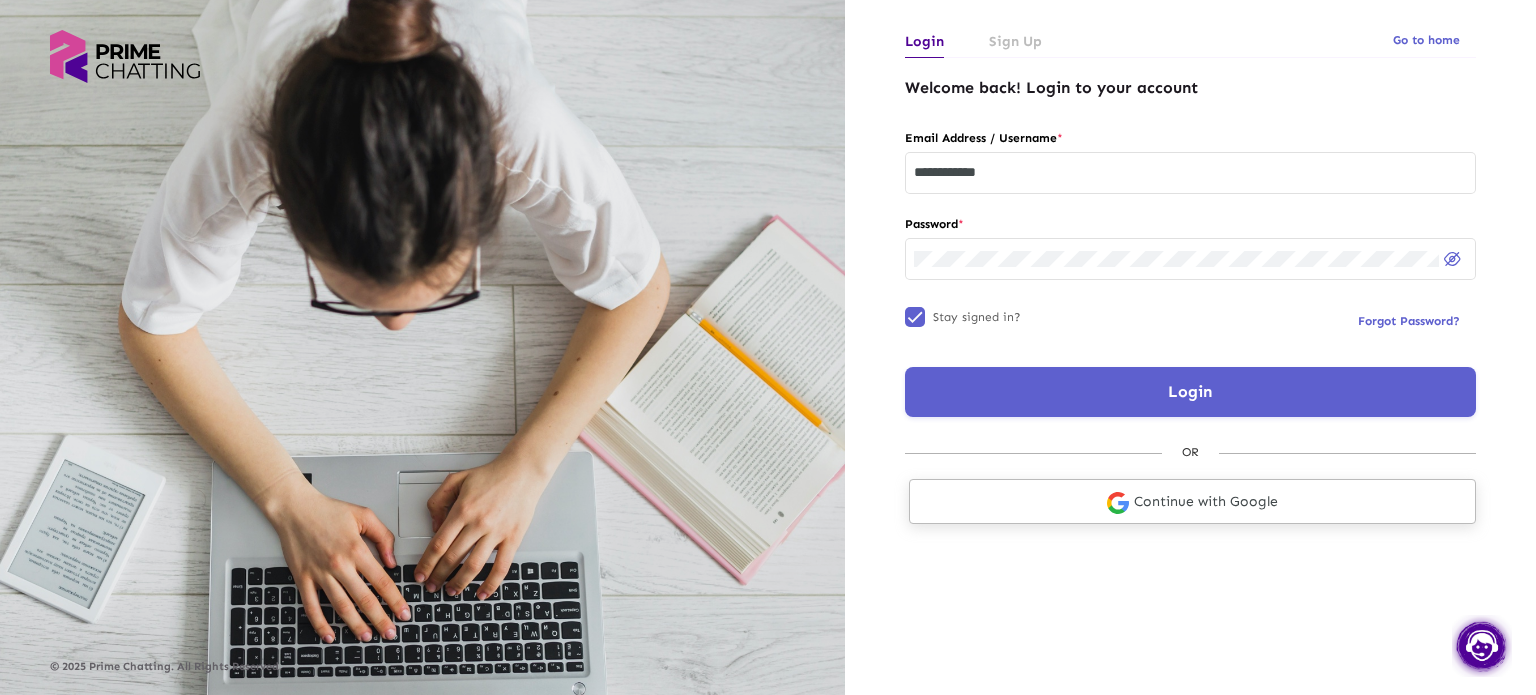 click on "Continue with Google" 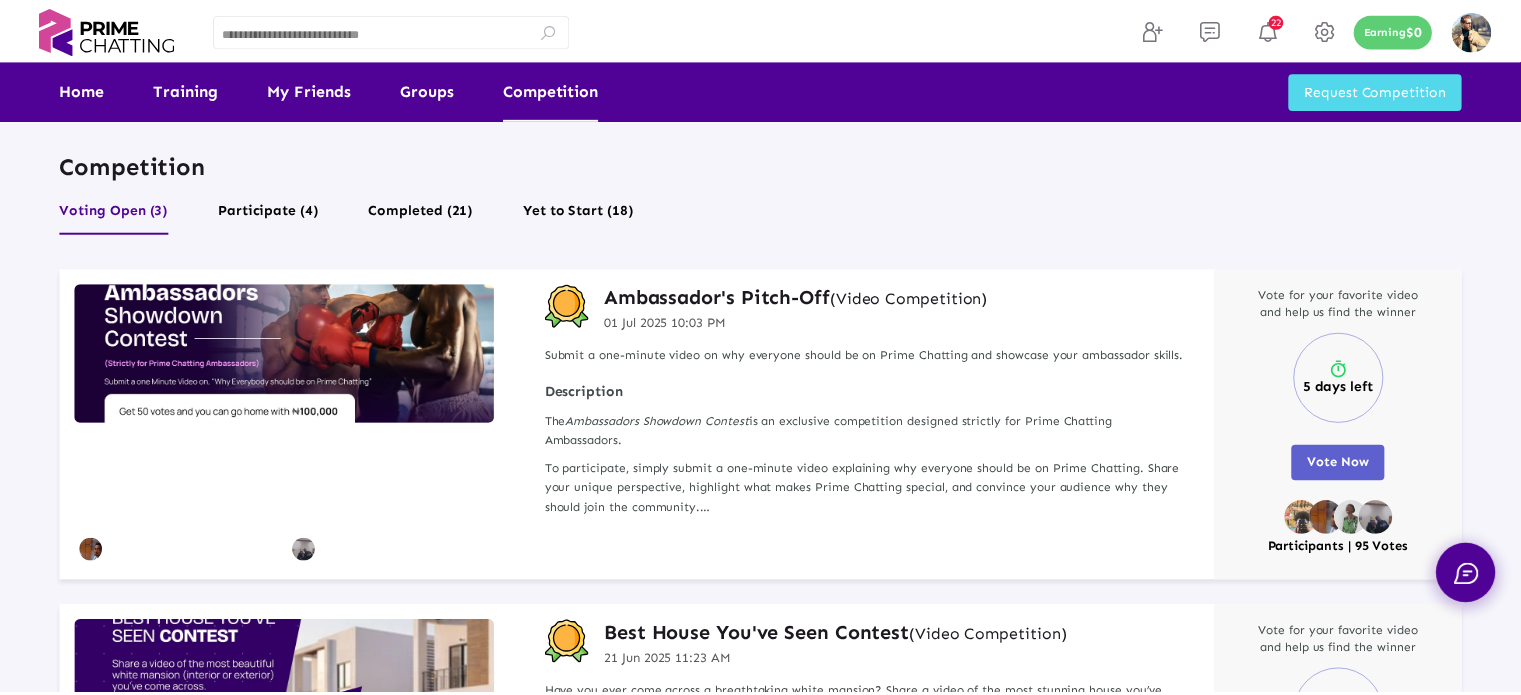 scroll, scrollTop: 0, scrollLeft: 0, axis: both 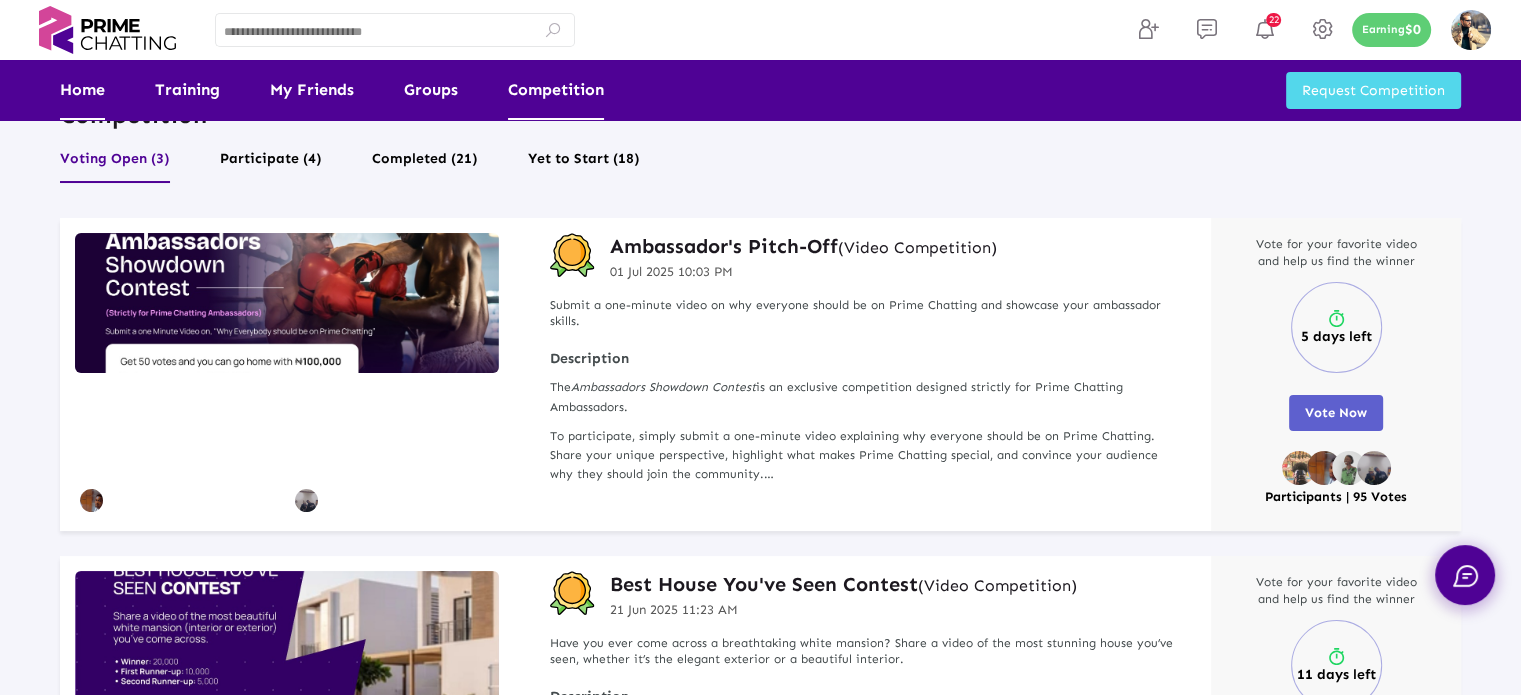 click on "Home" at bounding box center (82, 90) 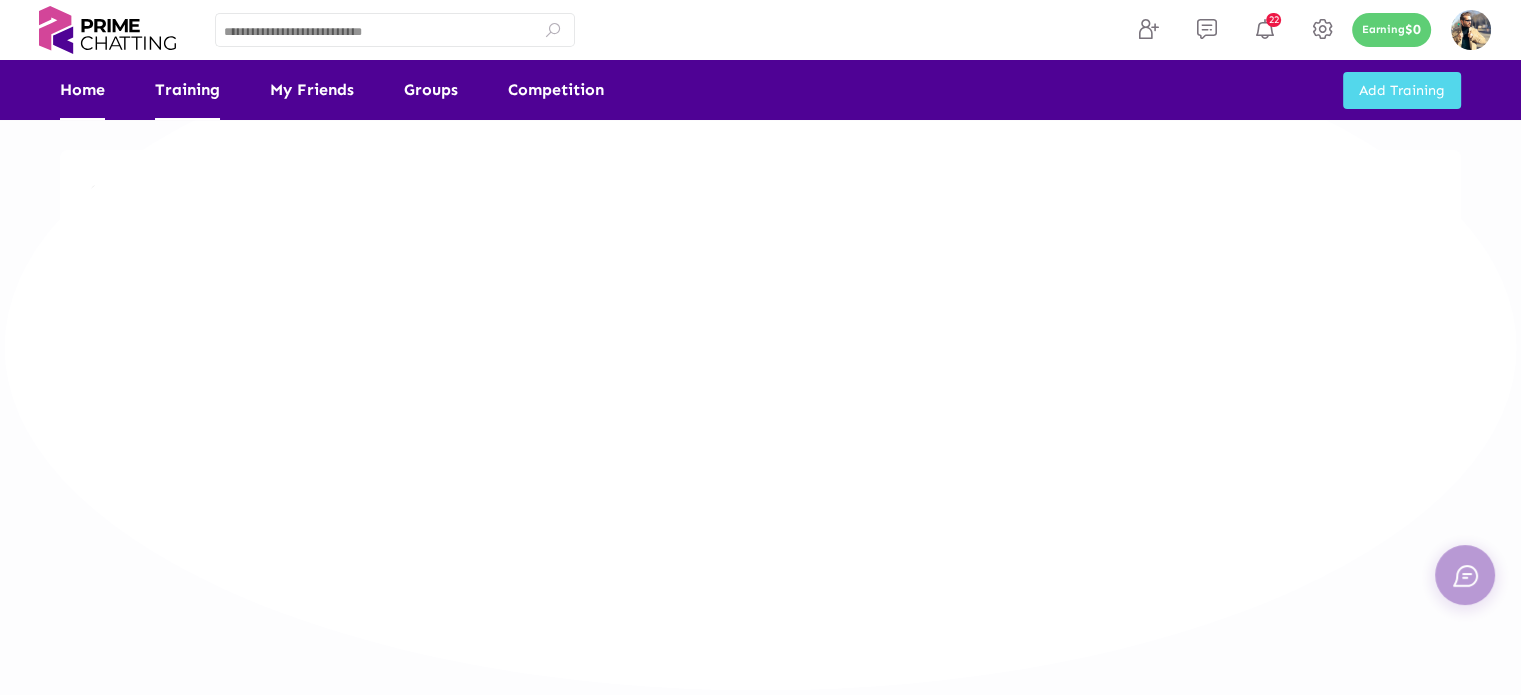 scroll, scrollTop: 0, scrollLeft: 0, axis: both 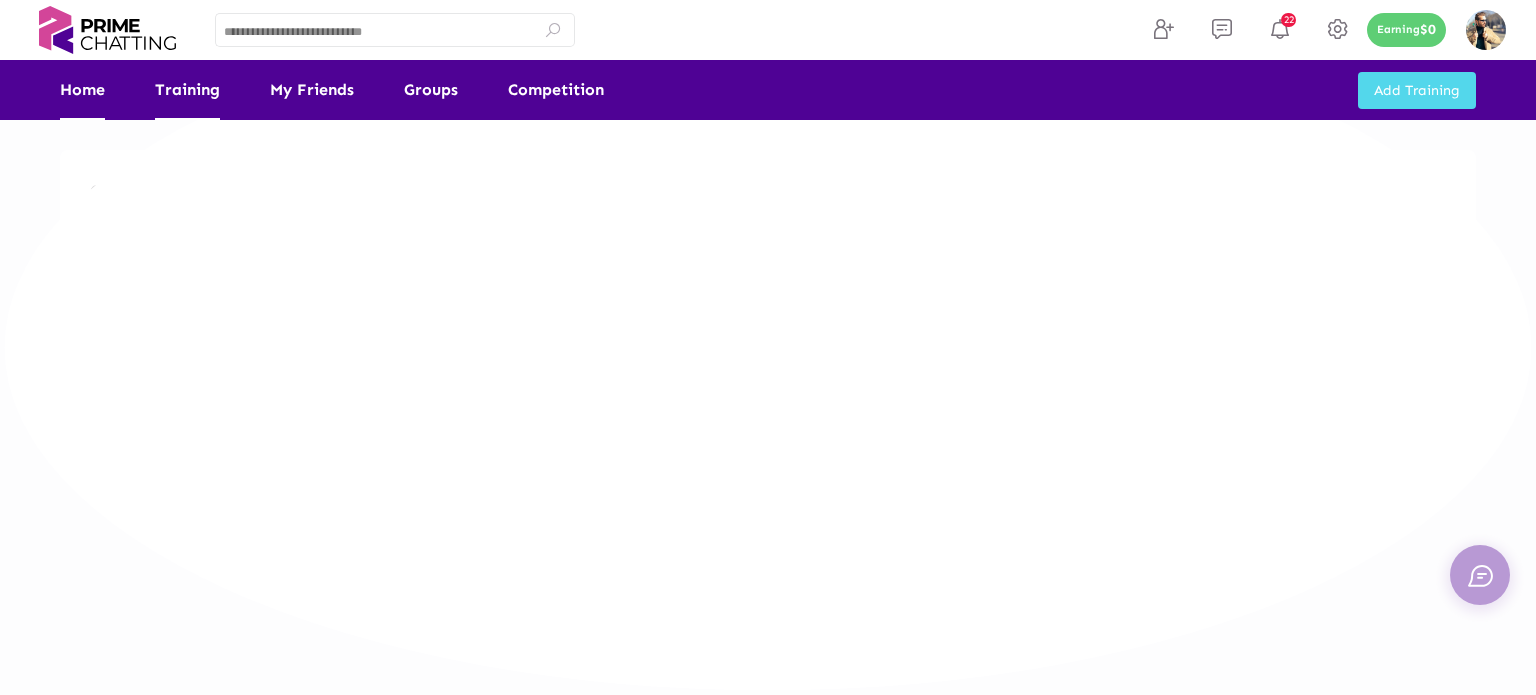 click on "Training" at bounding box center (187, 90) 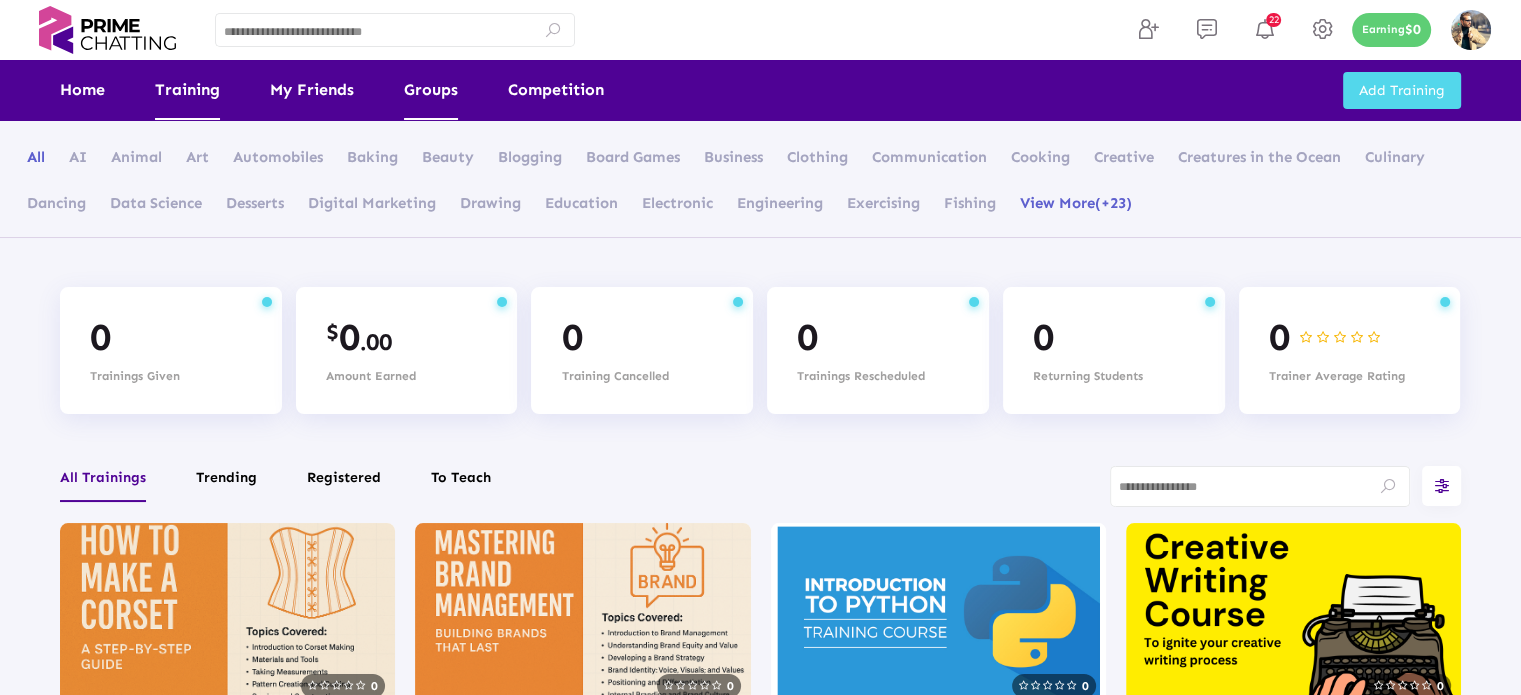 click on "Groups" at bounding box center [431, 90] 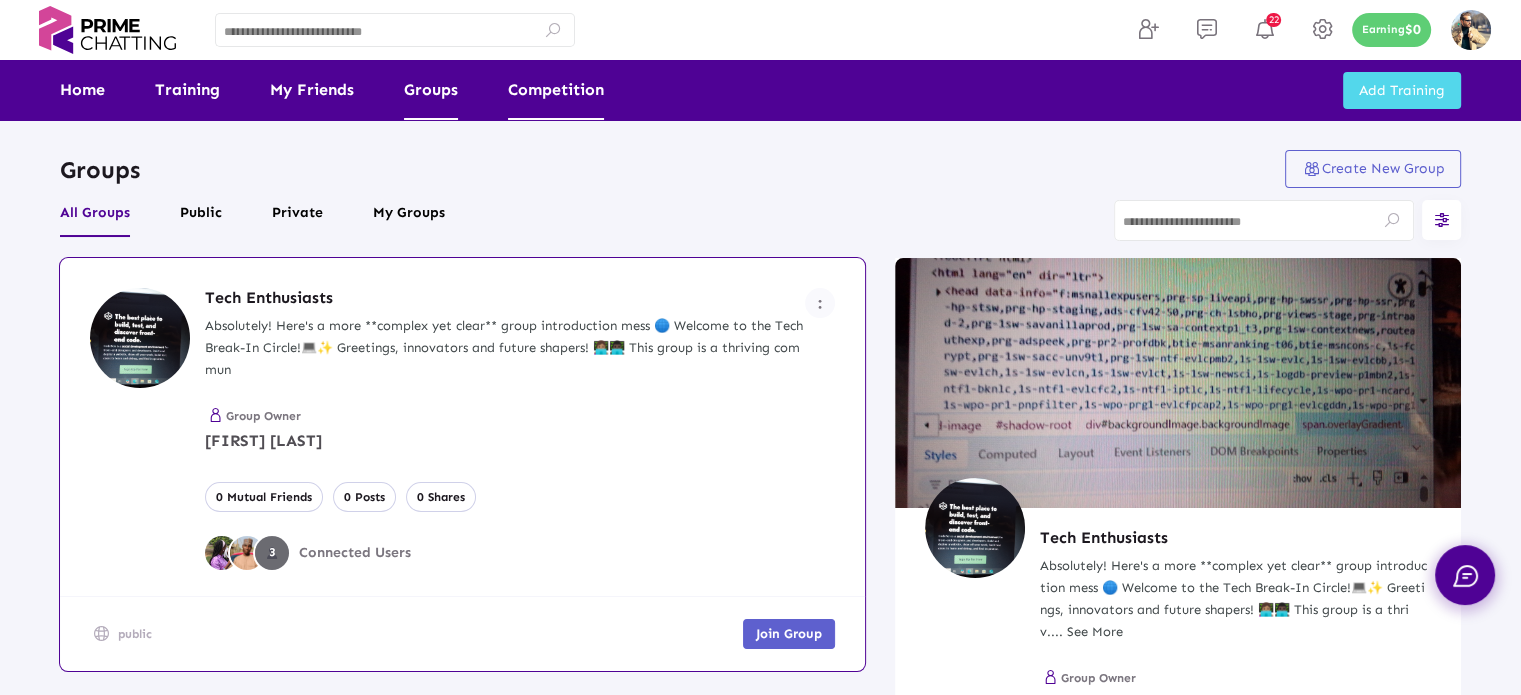 click on "Competition" at bounding box center [556, 90] 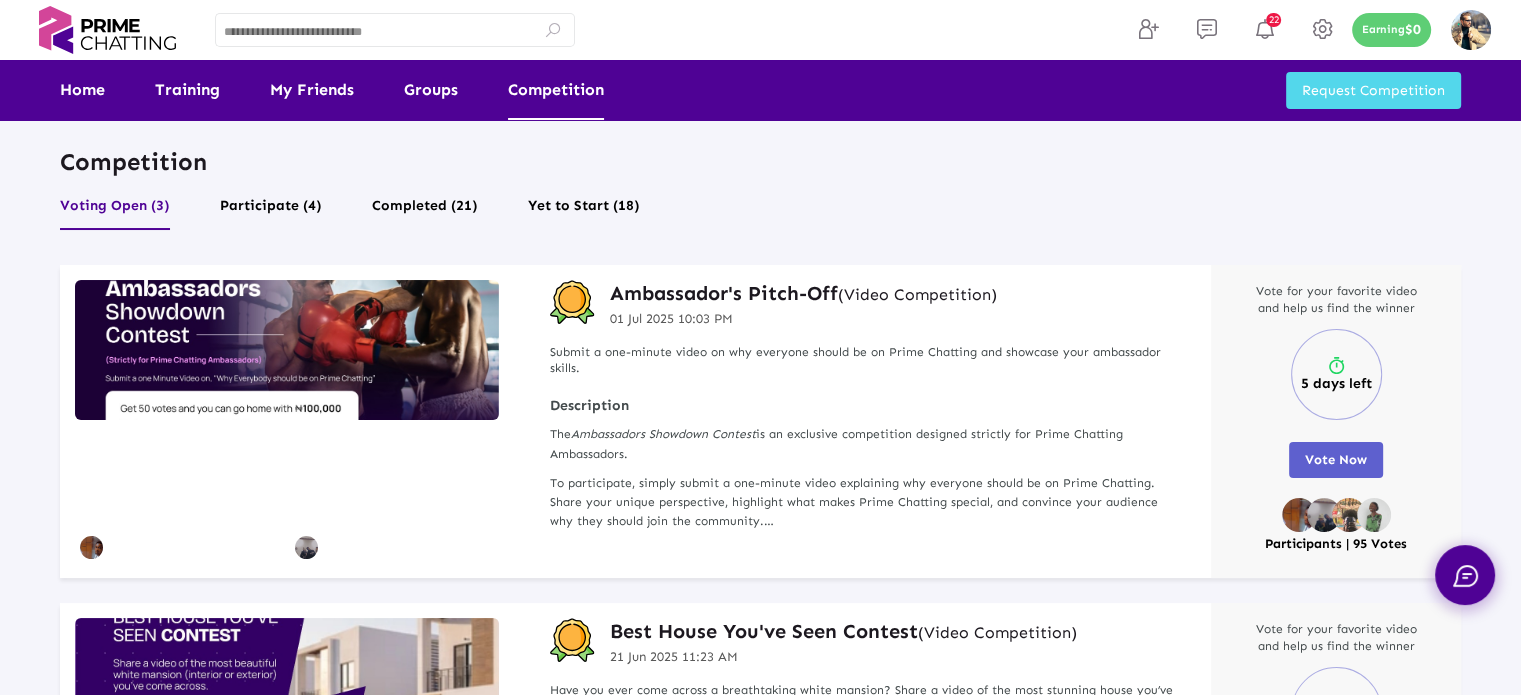 scroll, scrollTop: 0, scrollLeft: 0, axis: both 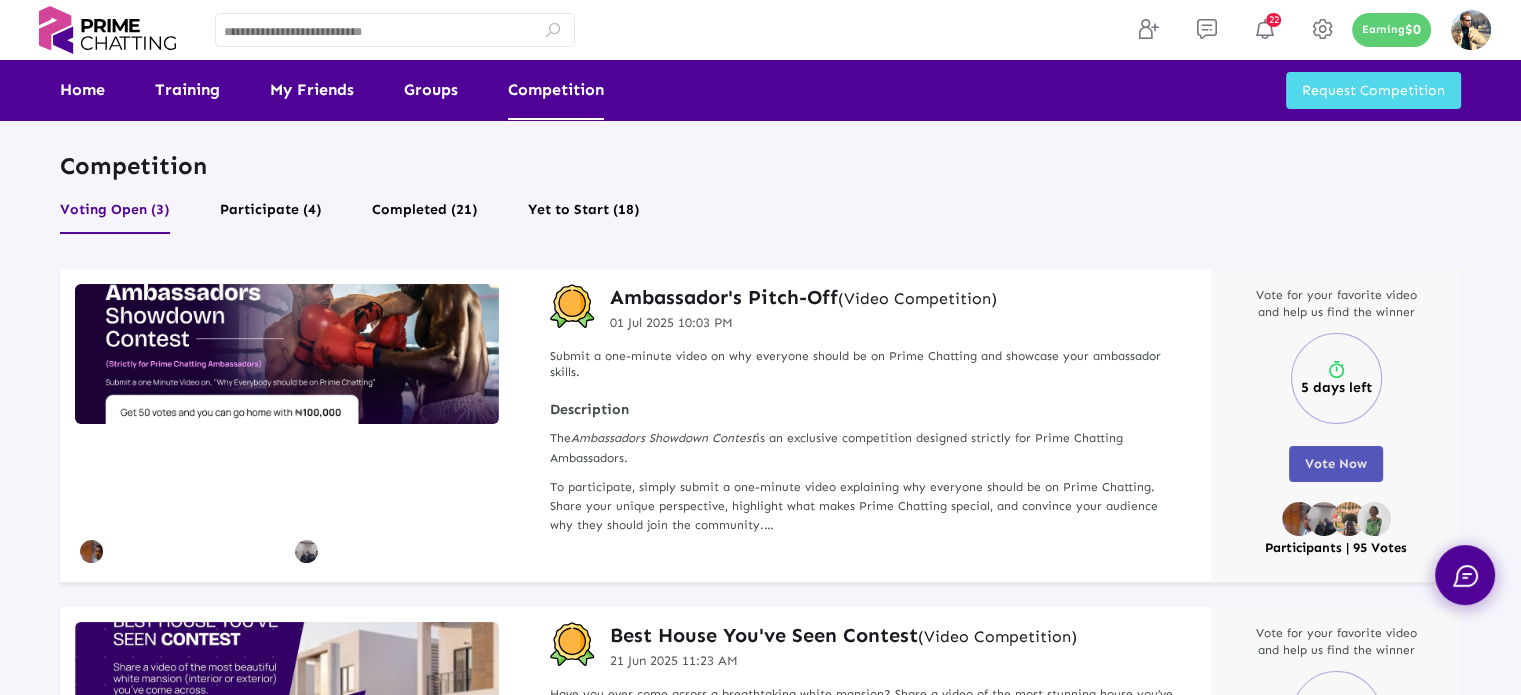 click on "Vote Now" 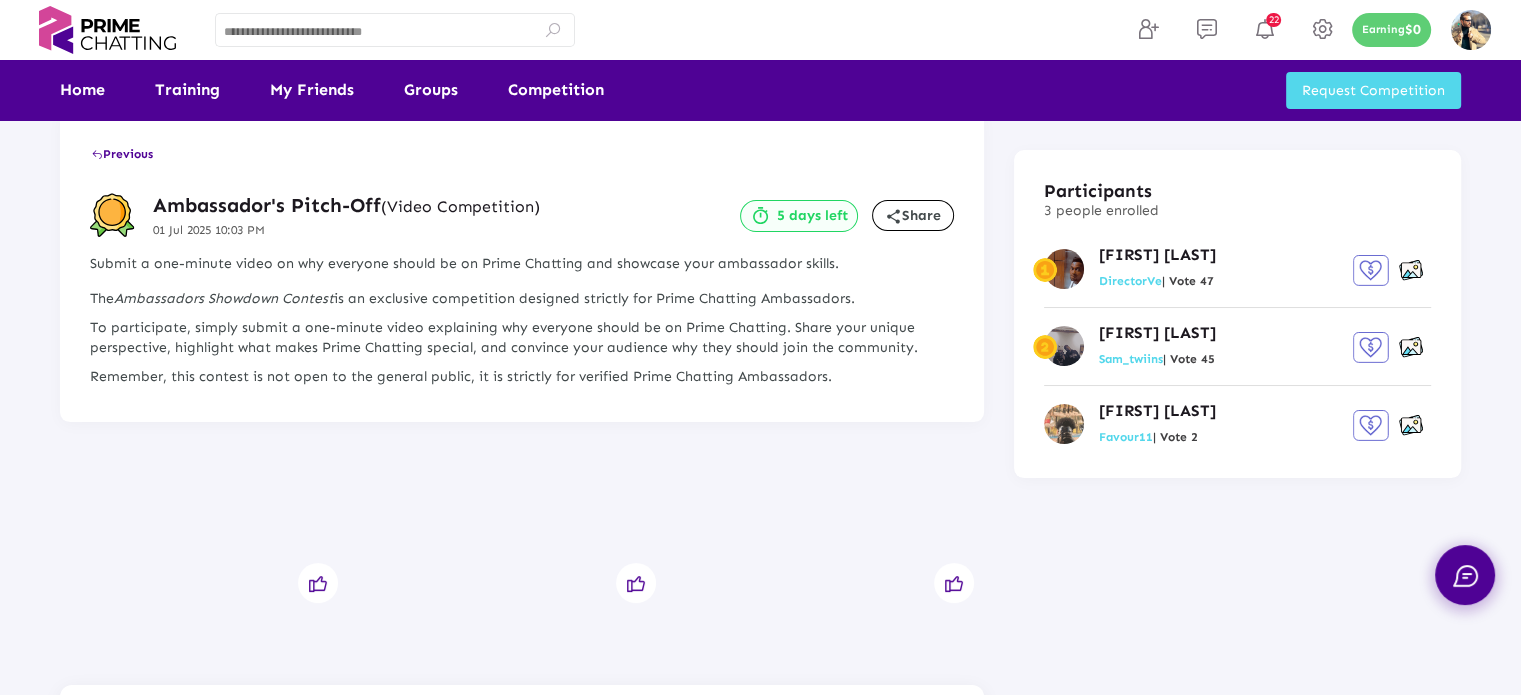 scroll, scrollTop: 0, scrollLeft: 0, axis: both 